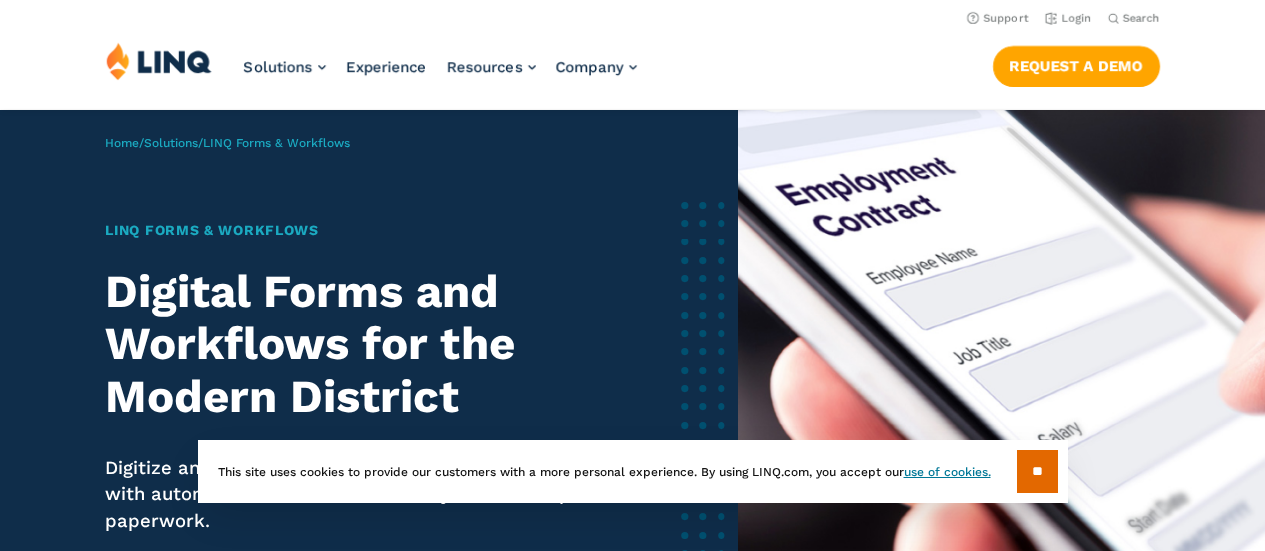 scroll, scrollTop: 0, scrollLeft: 0, axis: both 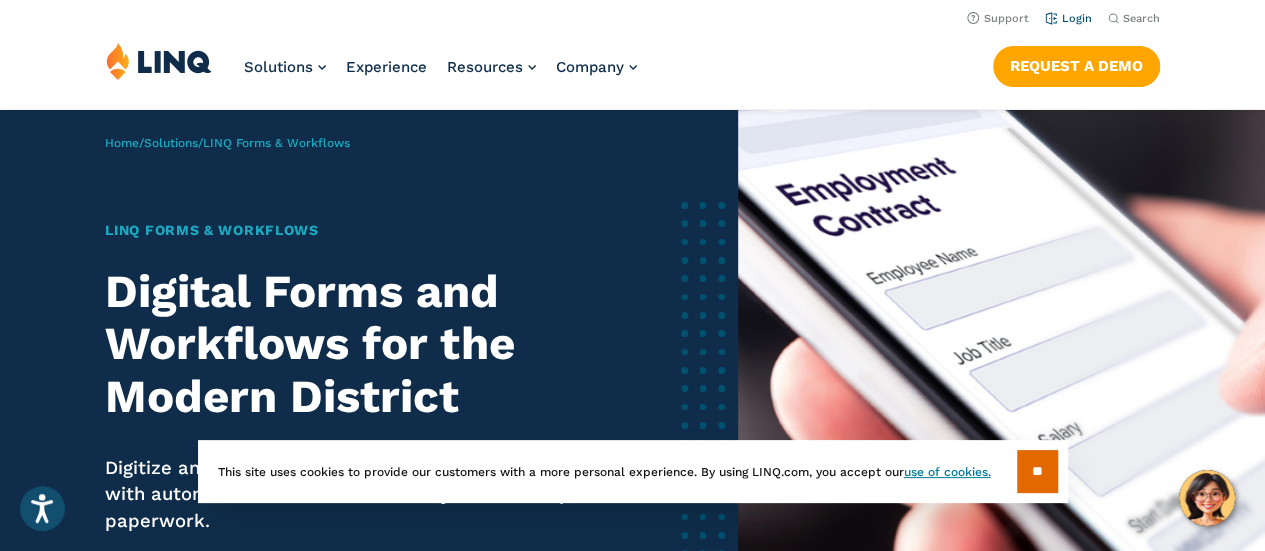 click on "Login" at bounding box center (1068, 18) 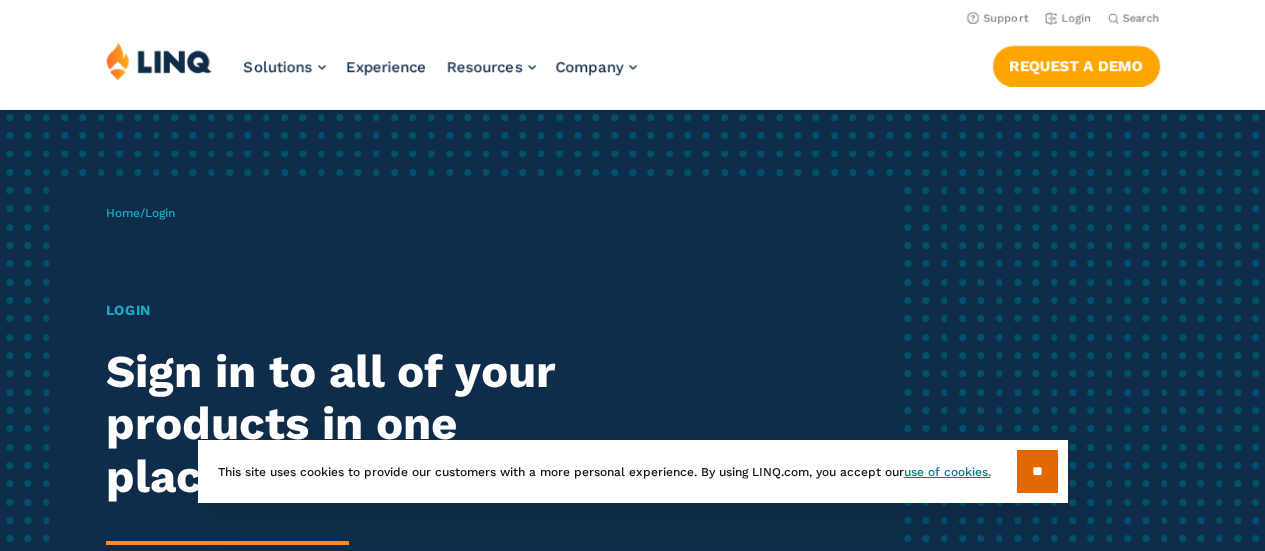 scroll, scrollTop: 0, scrollLeft: 0, axis: both 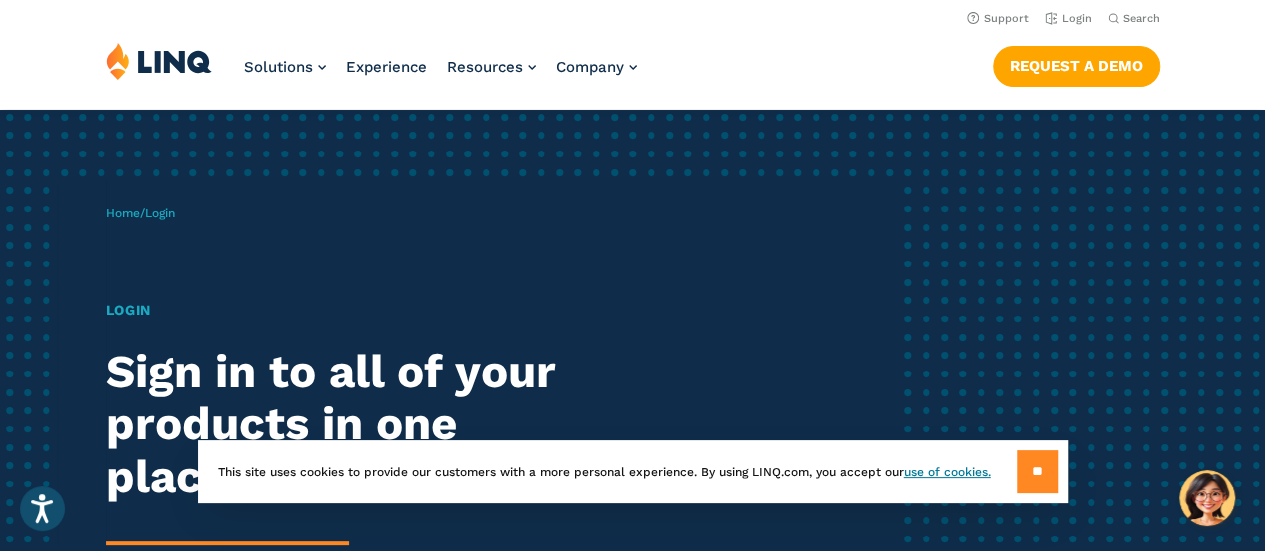 click on "**" at bounding box center [1037, 471] 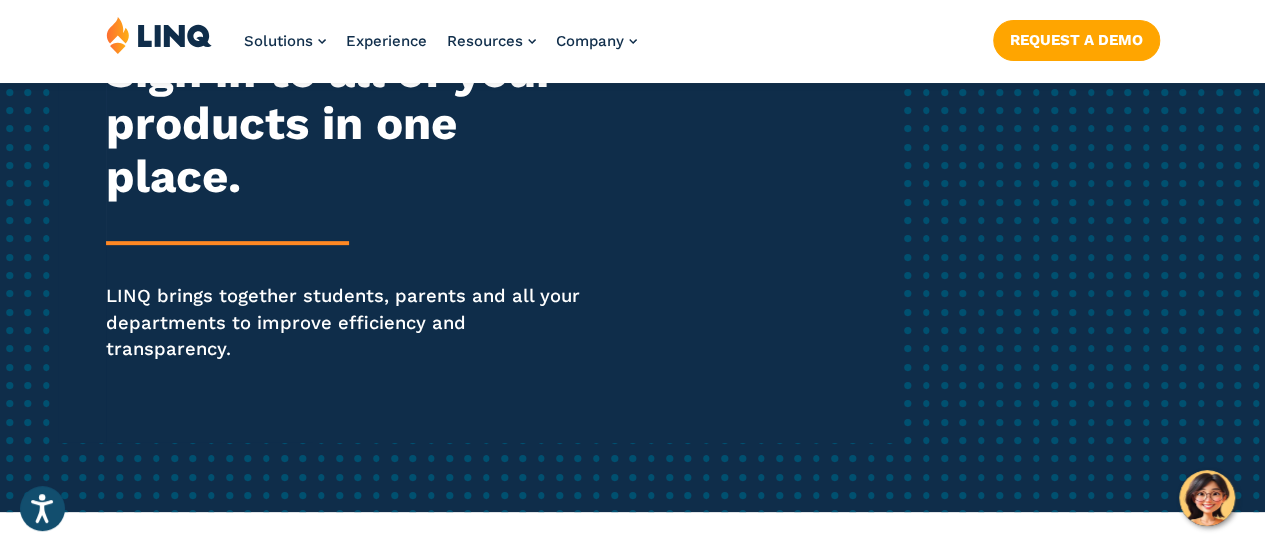 scroll, scrollTop: 0, scrollLeft: 0, axis: both 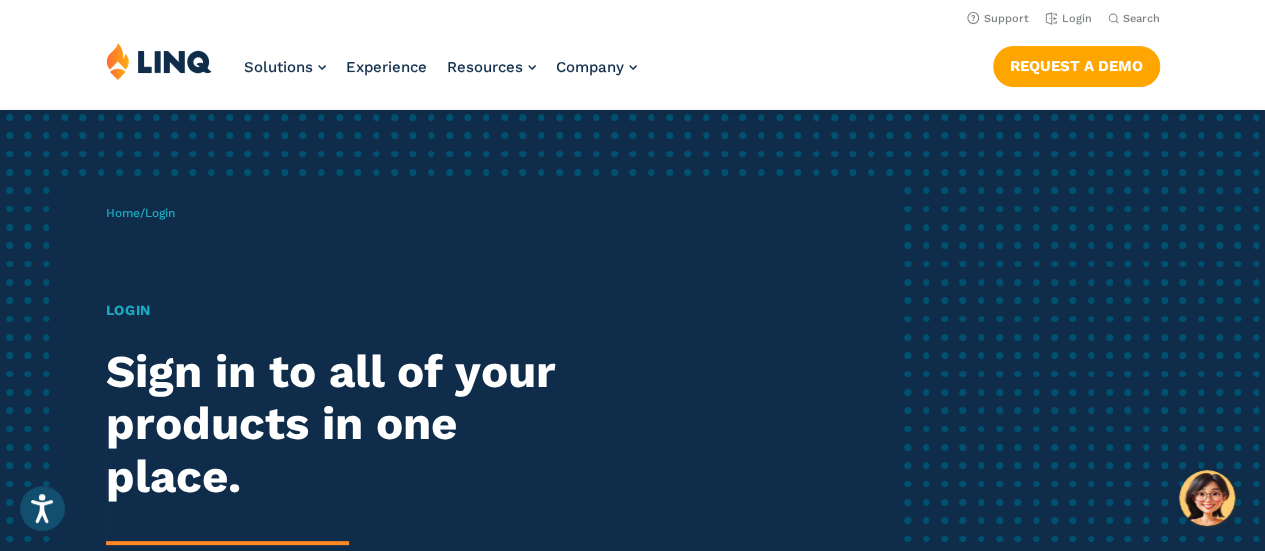 click on "Login" at bounding box center [349, 310] 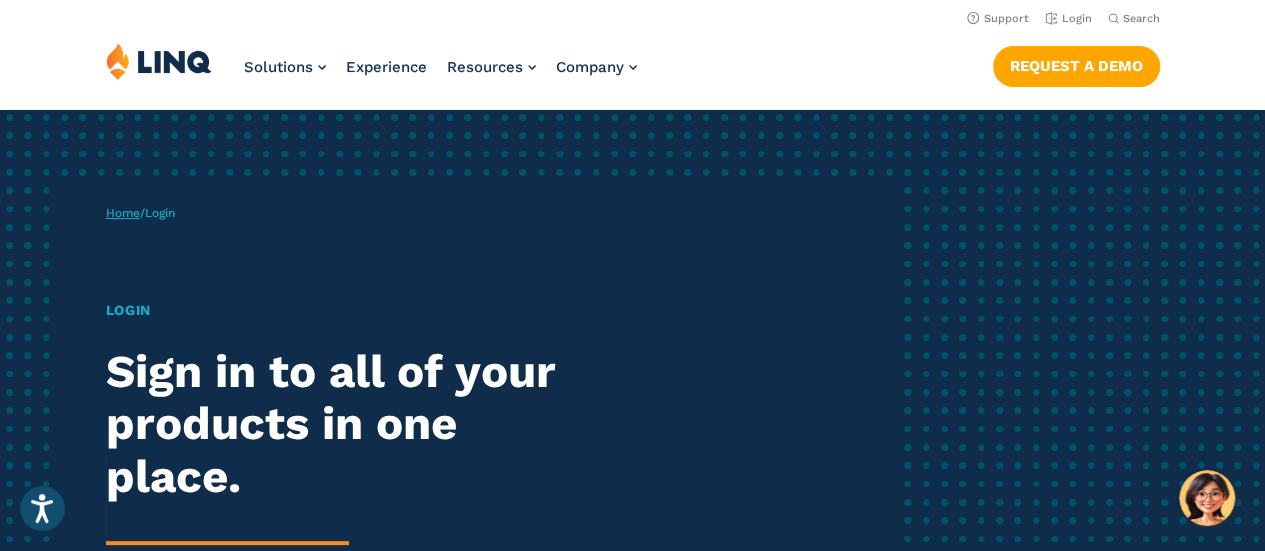 click on "Home" at bounding box center (123, 213) 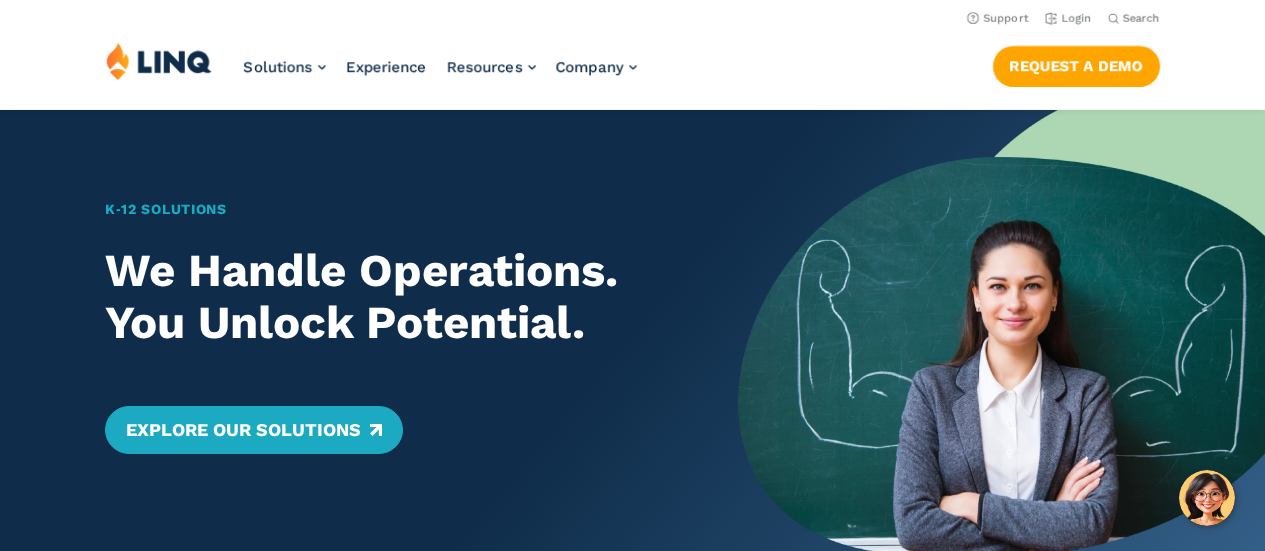 scroll, scrollTop: 0, scrollLeft: 0, axis: both 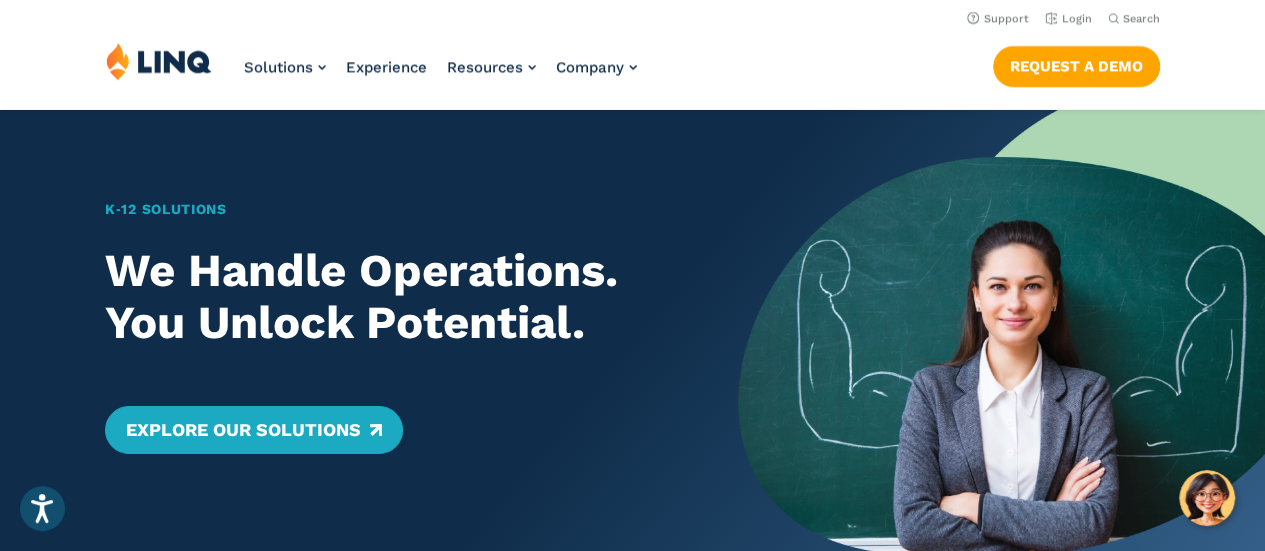 click at bounding box center [159, 61] 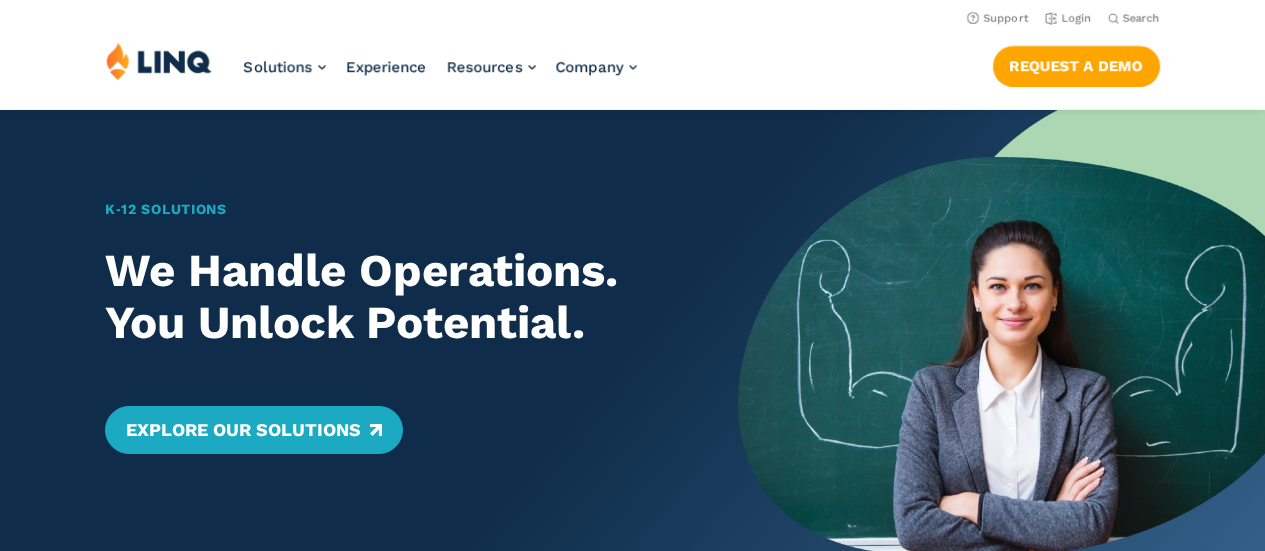 scroll, scrollTop: 0, scrollLeft: 0, axis: both 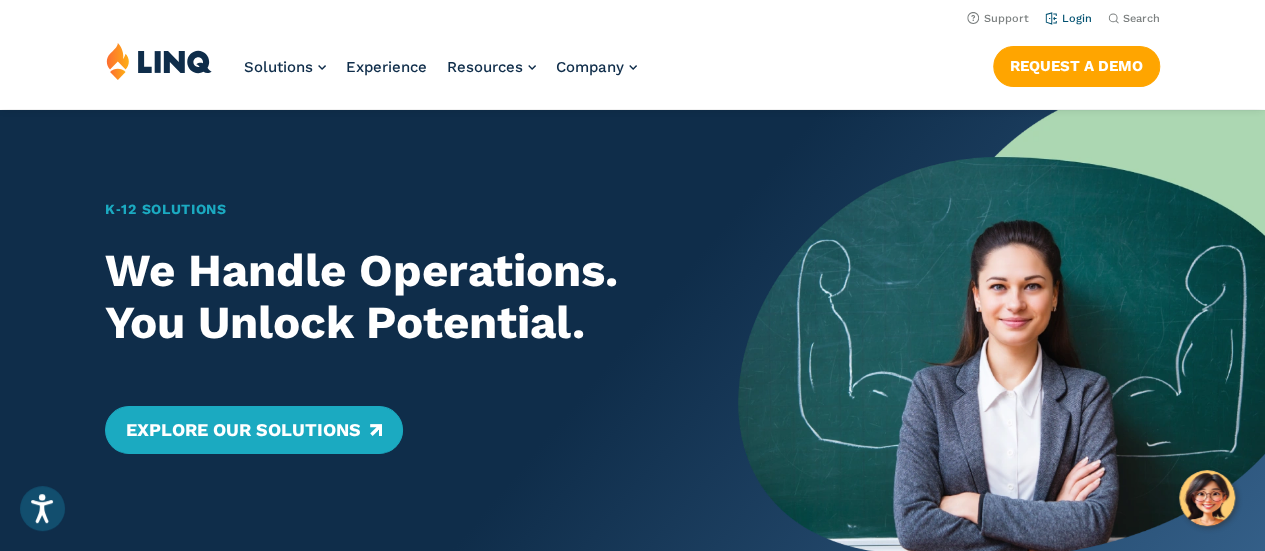 click on "Login" at bounding box center [1068, 18] 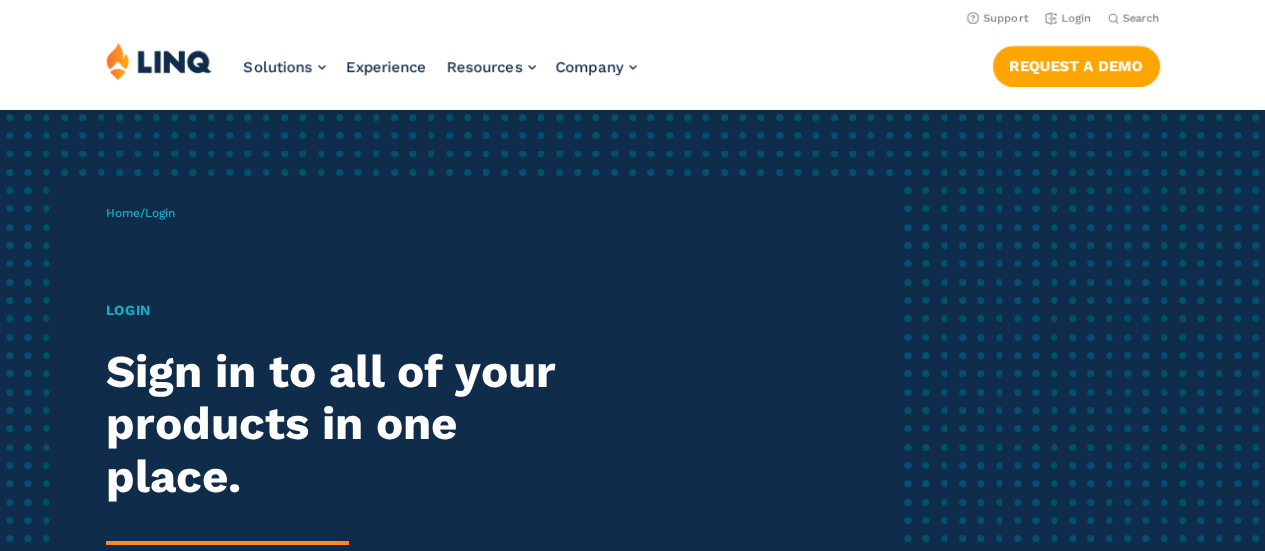 scroll, scrollTop: 0, scrollLeft: 0, axis: both 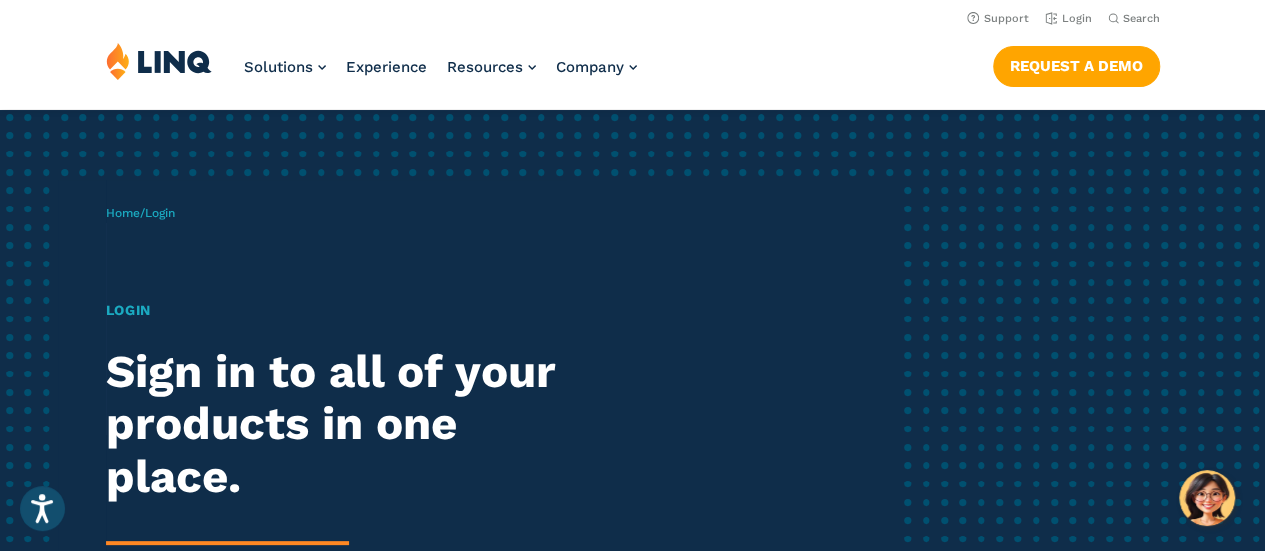 click on "Login" at bounding box center [160, 213] 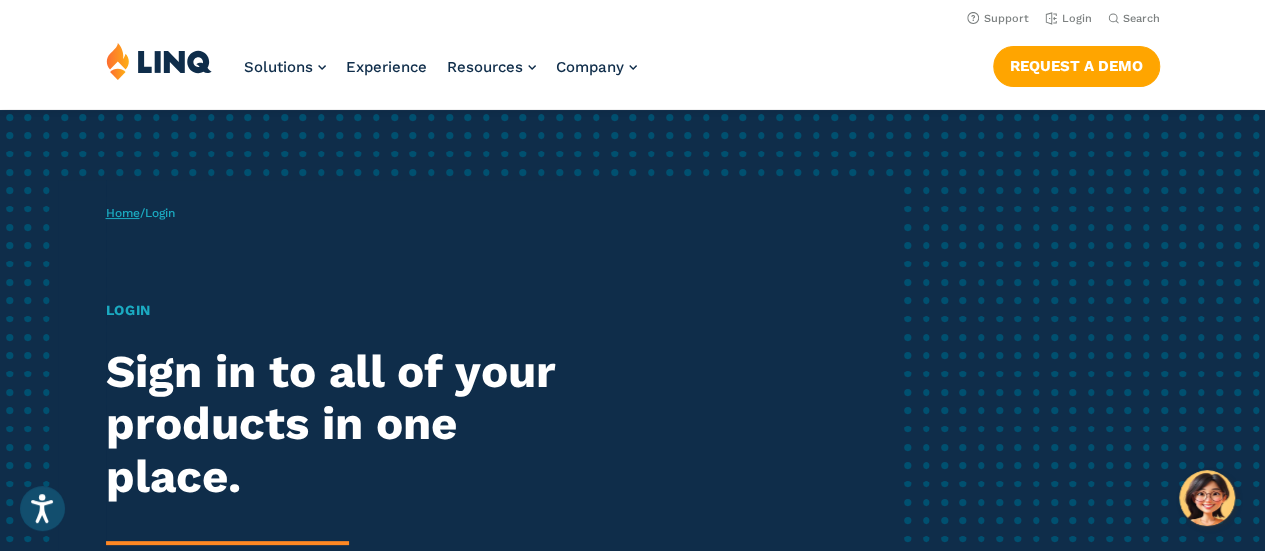 click on "Home" at bounding box center (123, 213) 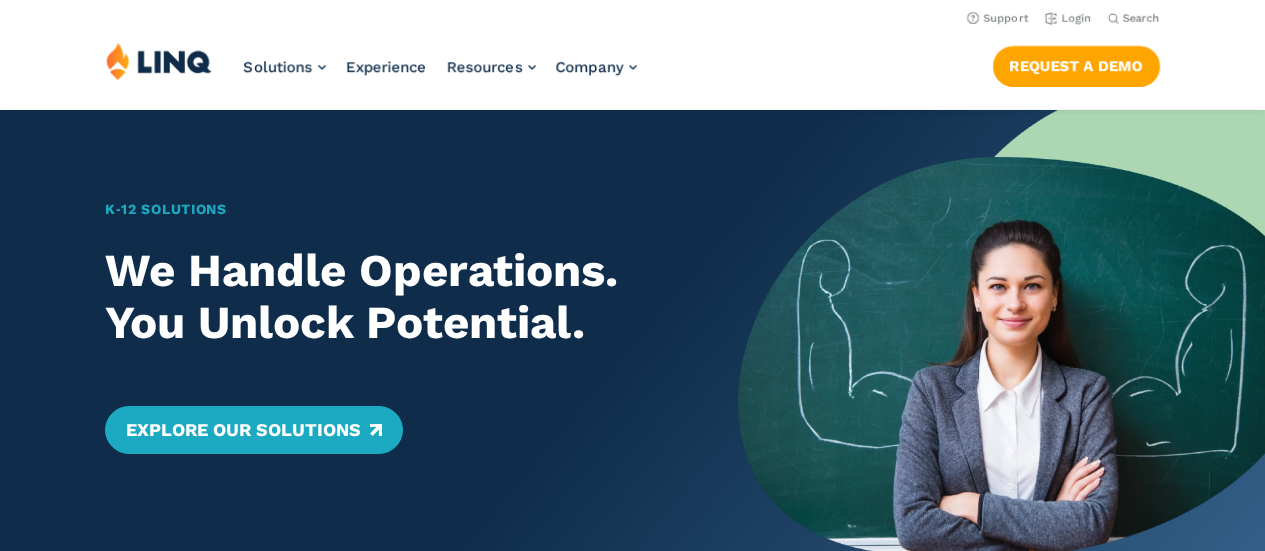 scroll, scrollTop: 0, scrollLeft: 0, axis: both 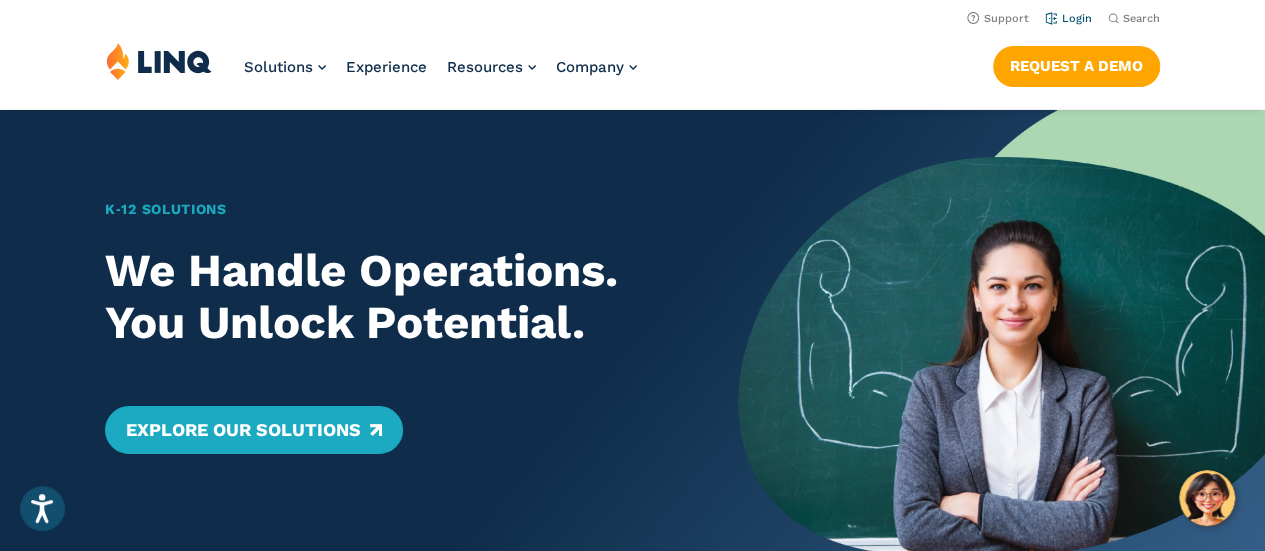 click on "Login" at bounding box center [1068, 18] 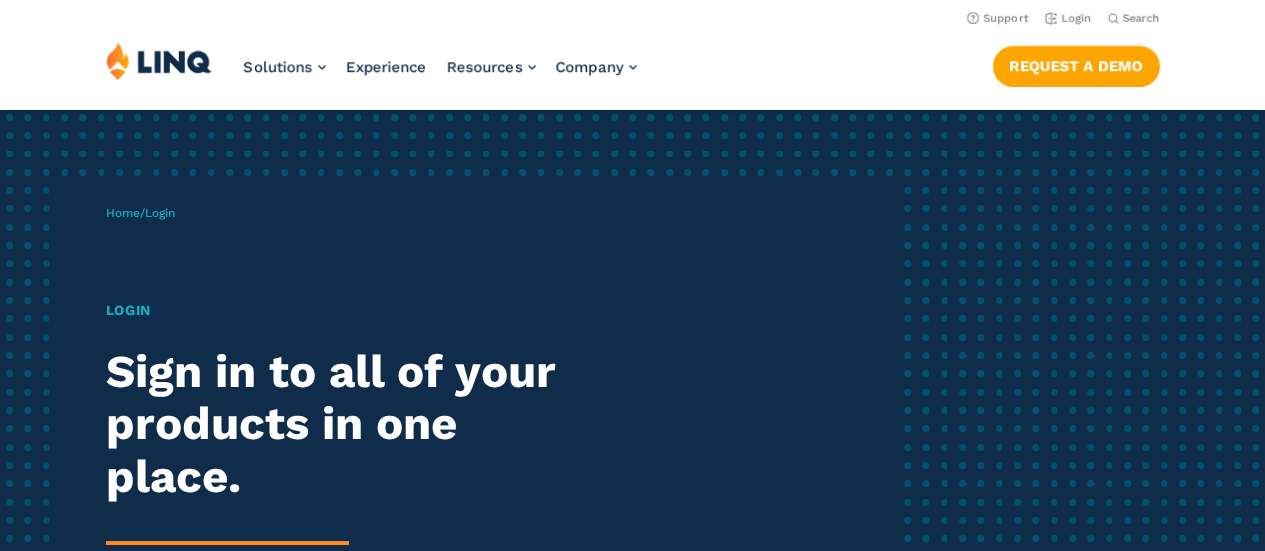 scroll, scrollTop: 0, scrollLeft: 0, axis: both 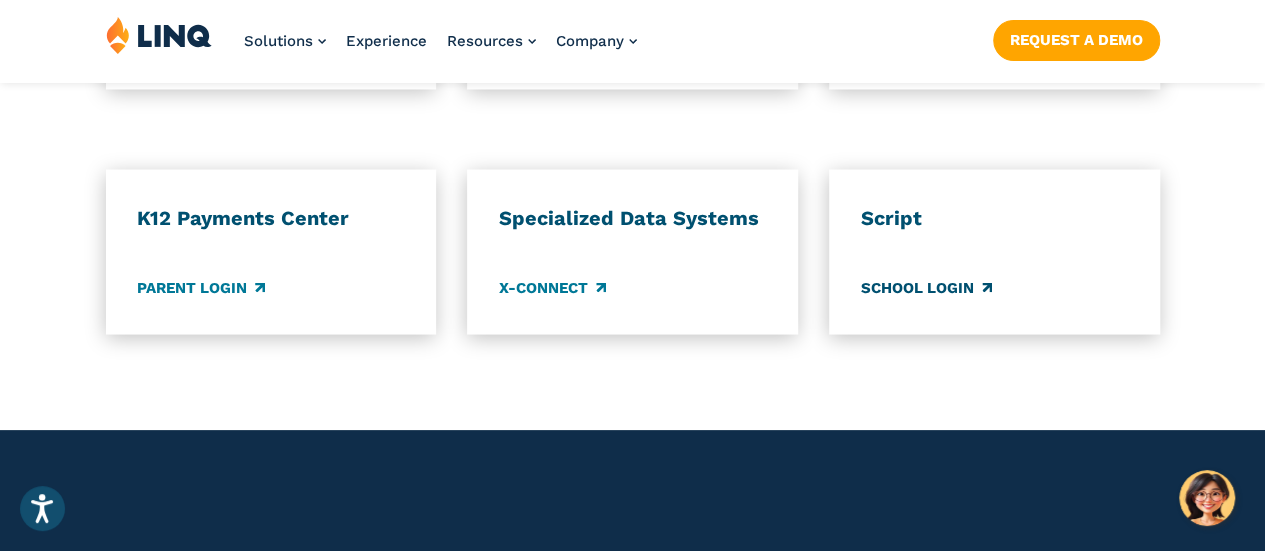 click on "School Login" at bounding box center [926, 287] 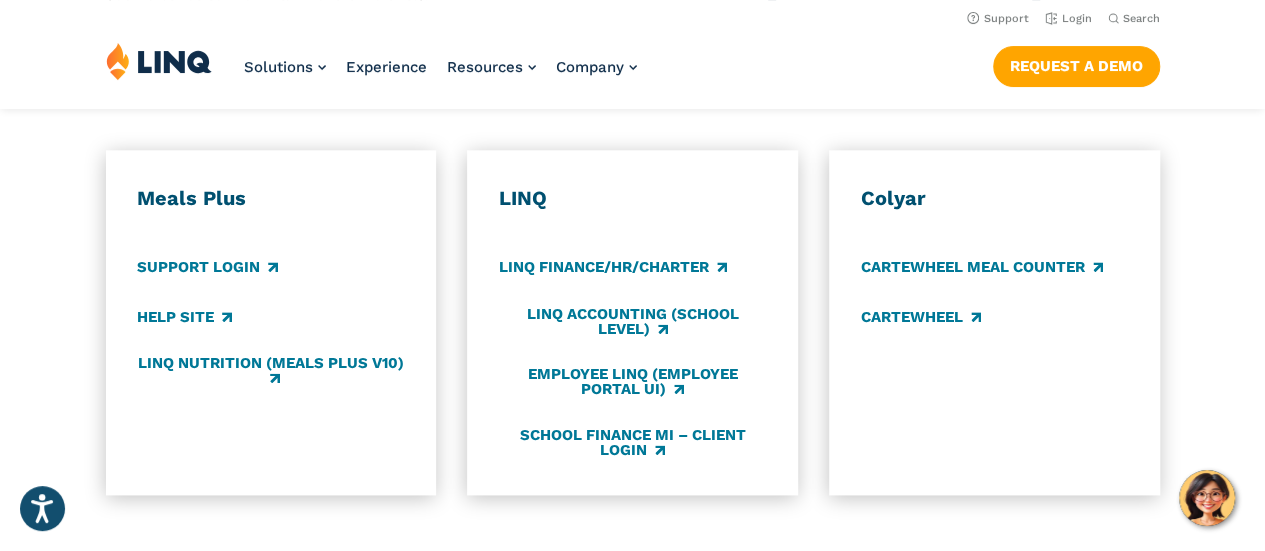 scroll, scrollTop: 600, scrollLeft: 0, axis: vertical 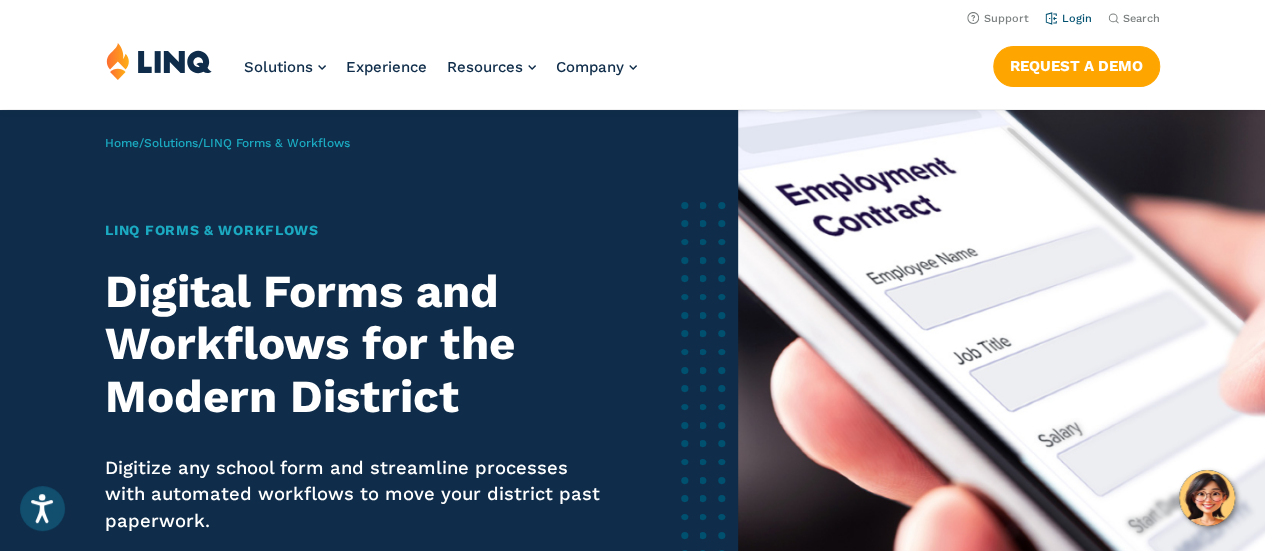 click on "Login" at bounding box center (1068, 18) 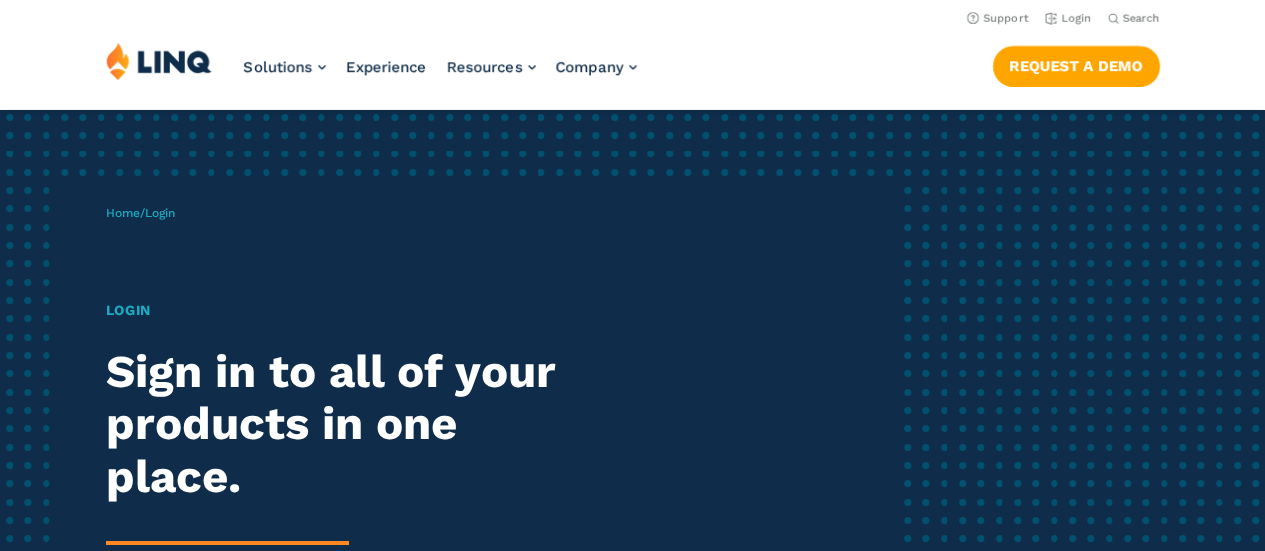 scroll, scrollTop: 0, scrollLeft: 0, axis: both 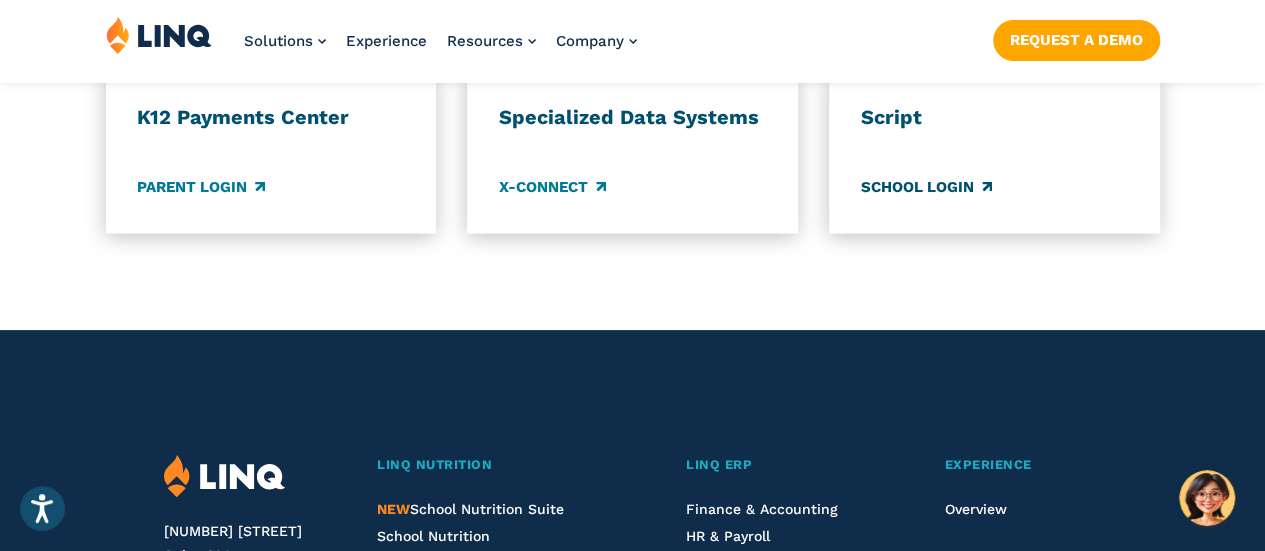 click on "School Login" at bounding box center (926, 187) 